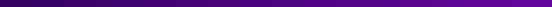 scroll, scrollTop: 26, scrollLeft: 0, axis: vertical 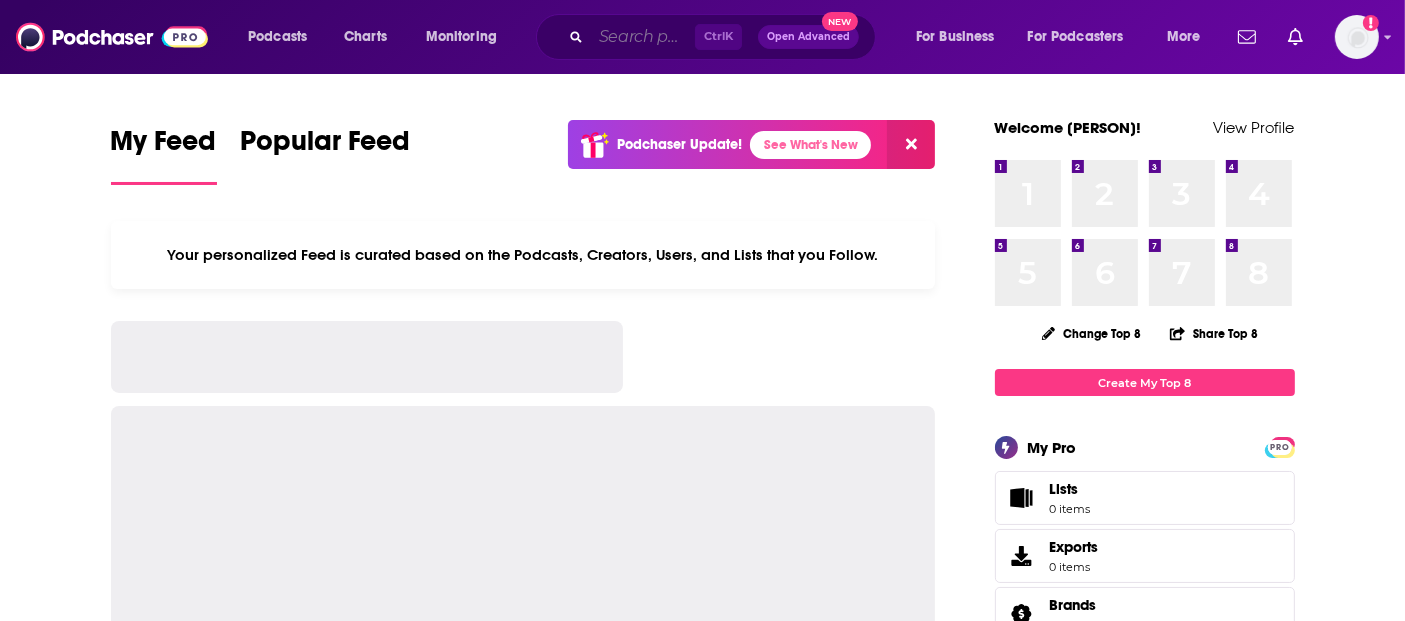 click at bounding box center [643, 37] 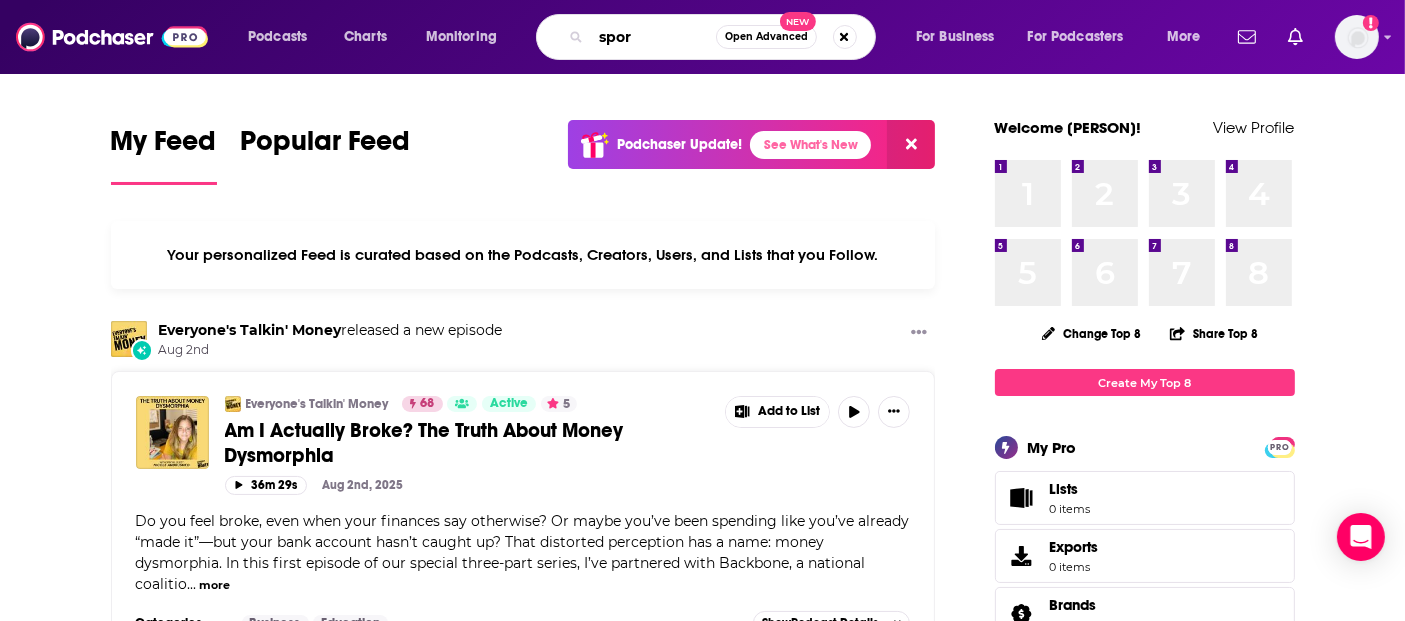 click on "spor" at bounding box center [653, 37] 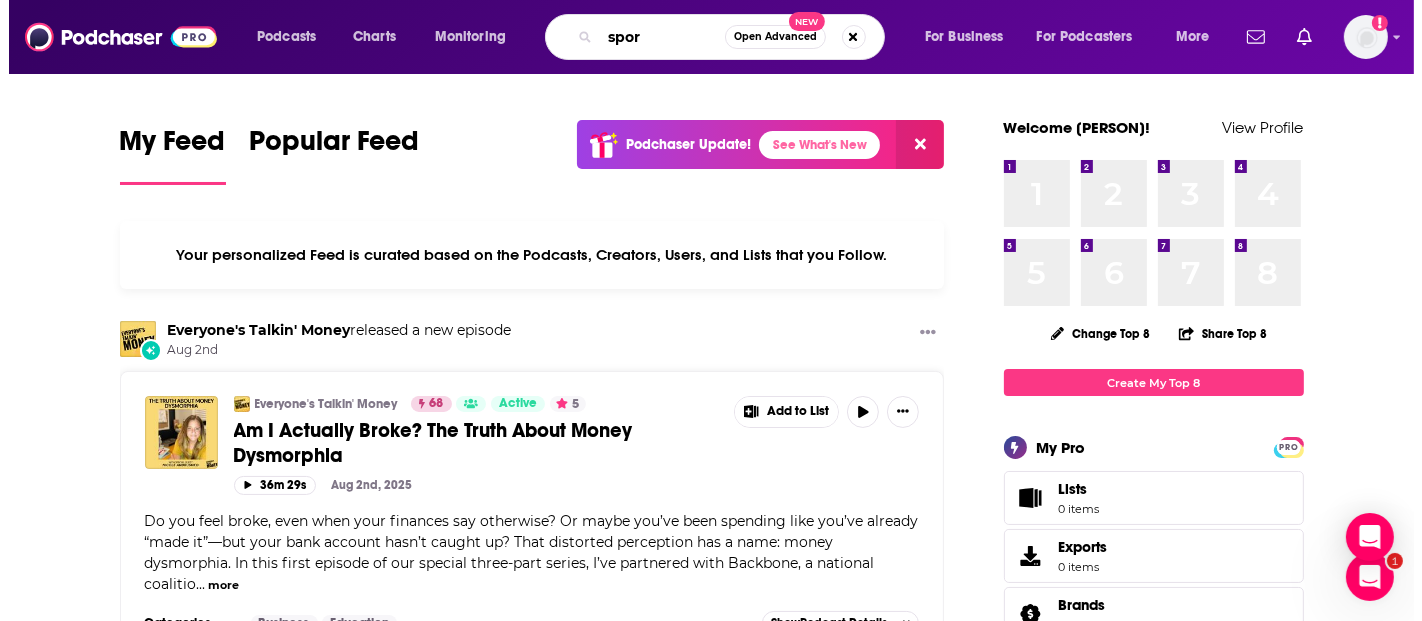 scroll, scrollTop: 0, scrollLeft: 0, axis: both 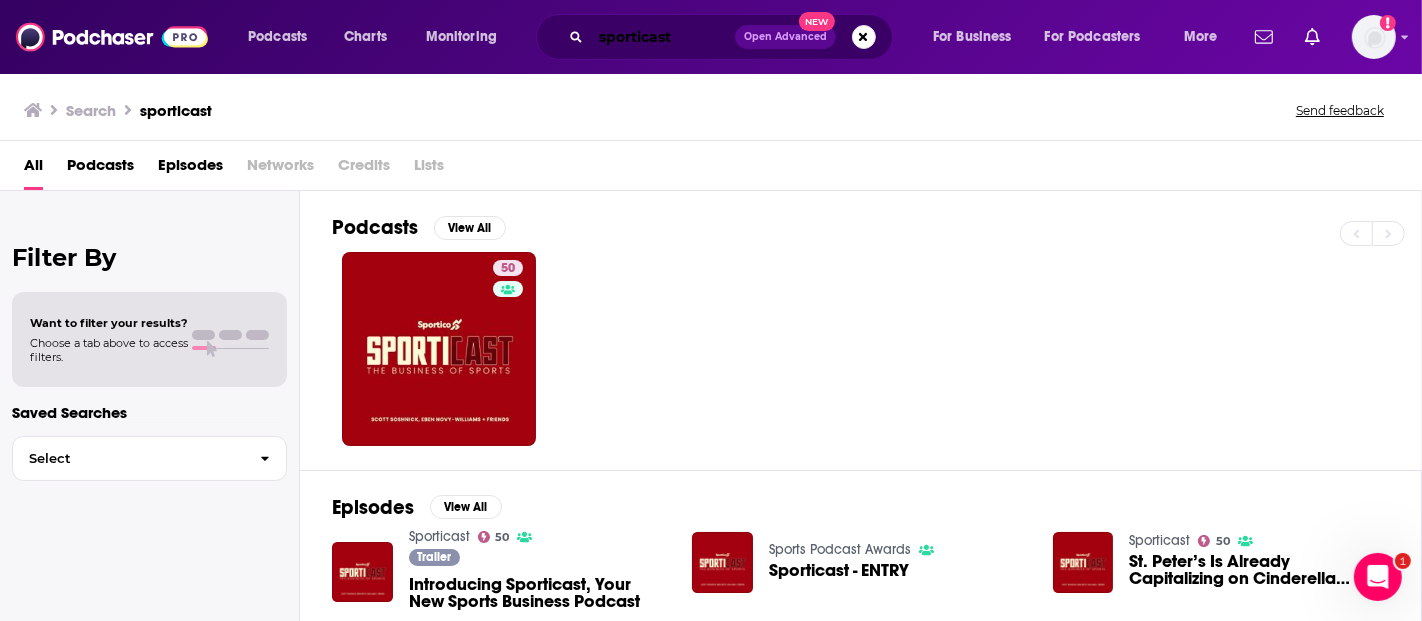 click on "sporticast" at bounding box center [663, 37] 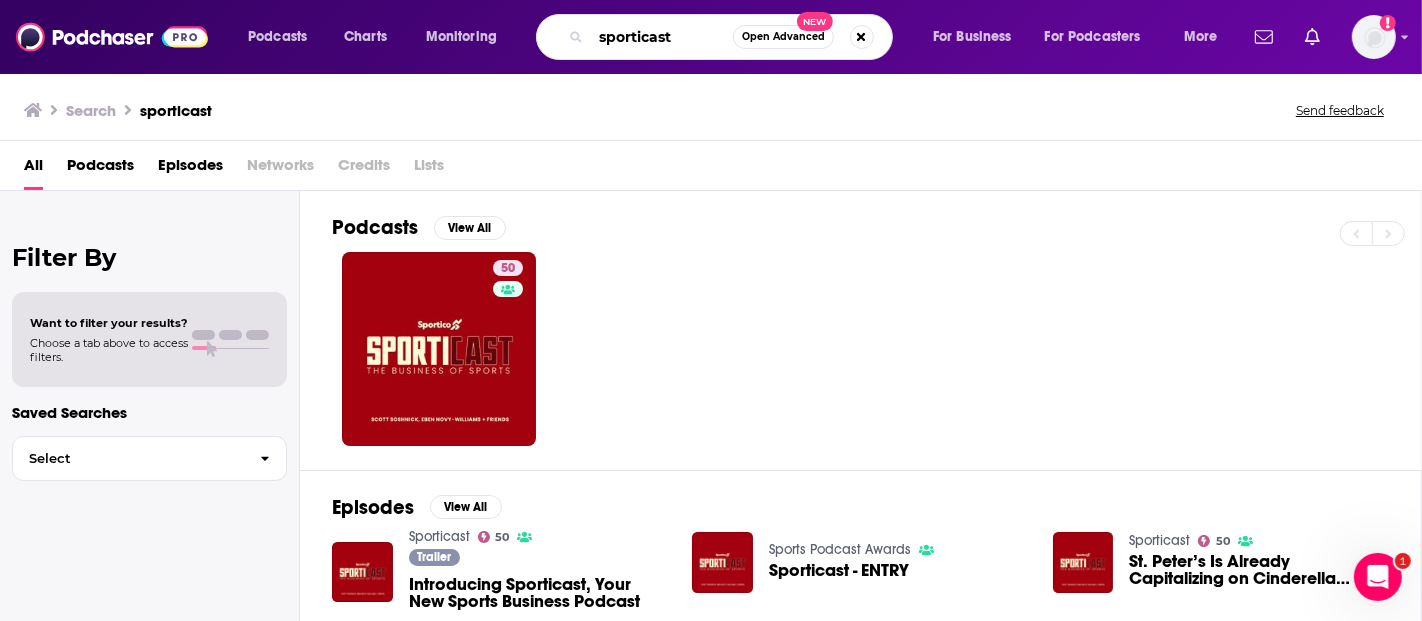 click on "sporticast" at bounding box center (662, 37) 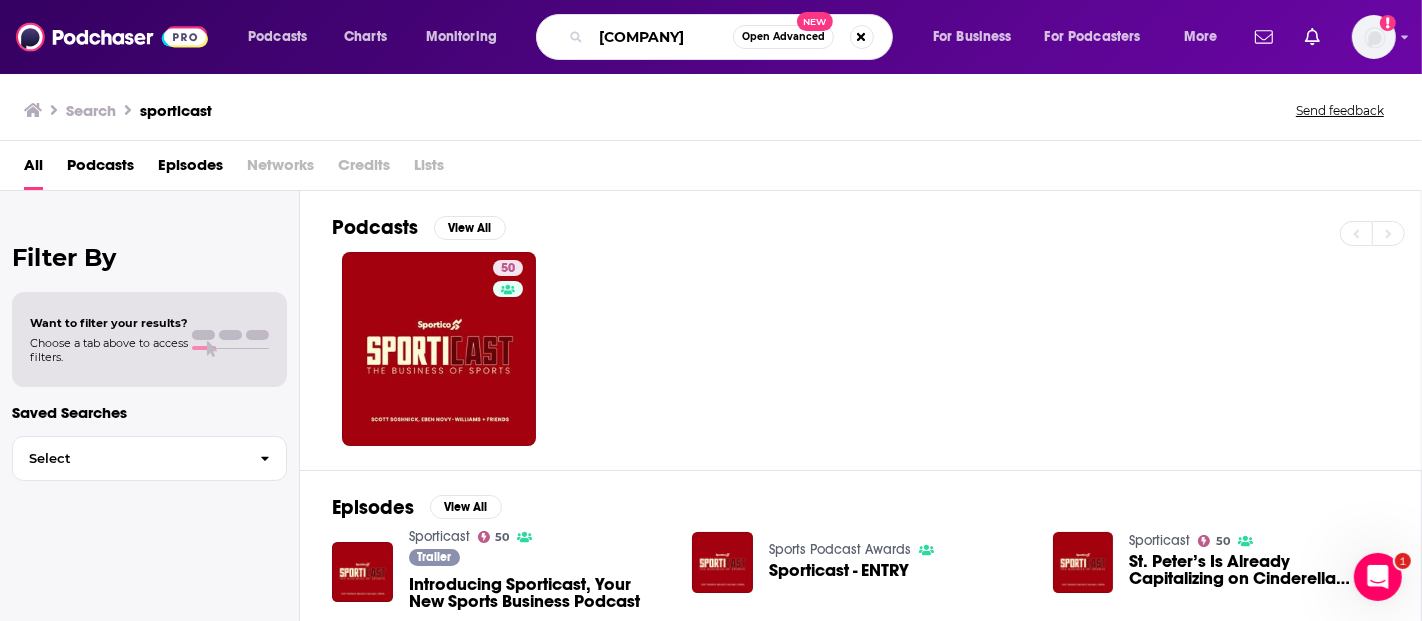 scroll, scrollTop: 0, scrollLeft: 43, axis: horizontal 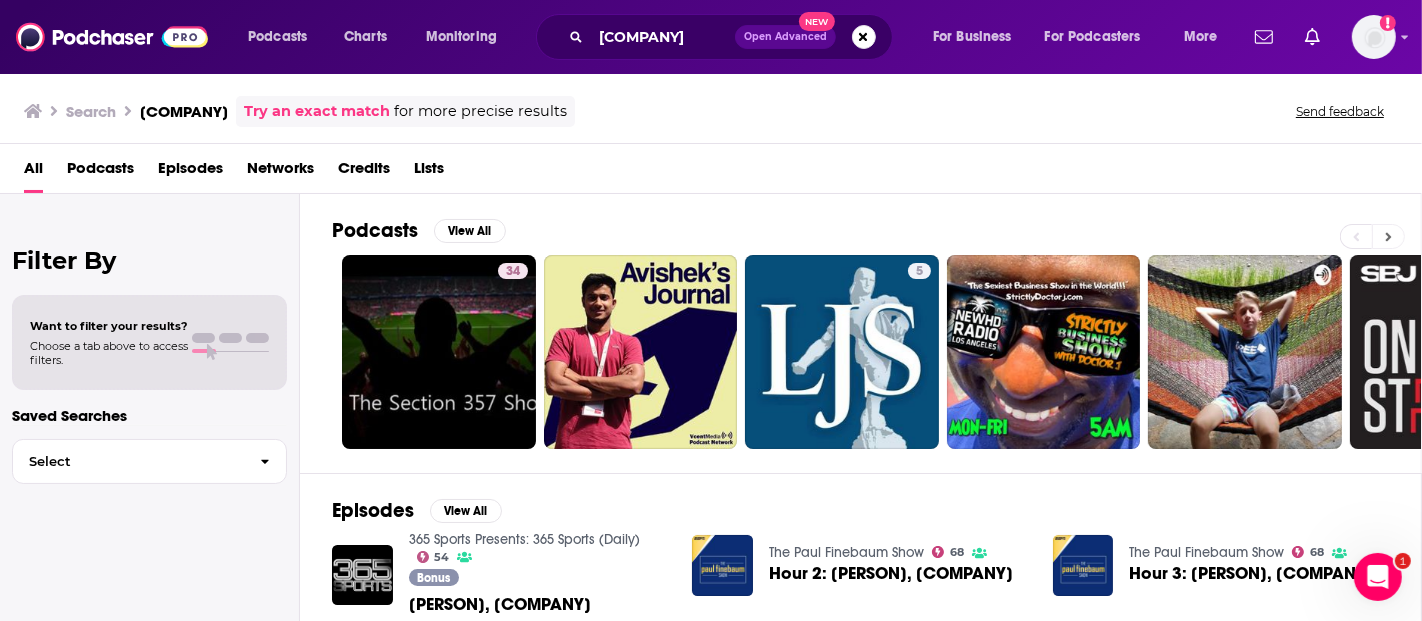 click at bounding box center (1388, 236) 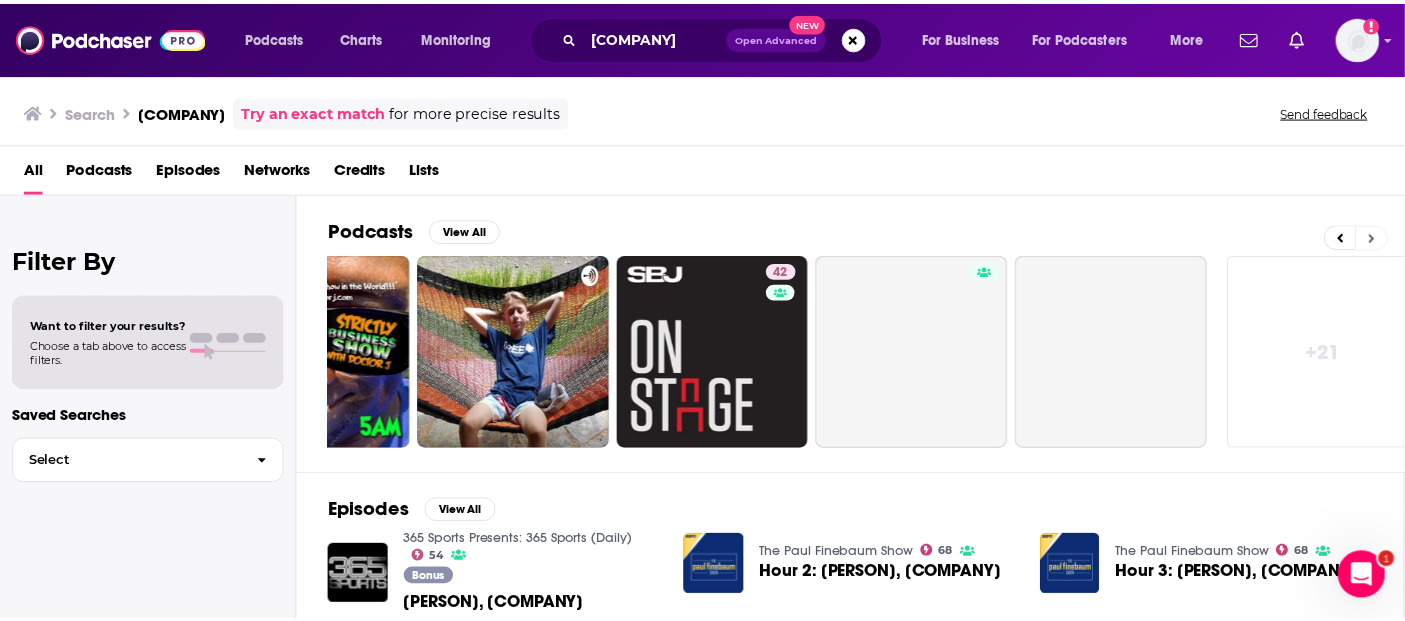 scroll, scrollTop: 0, scrollLeft: 746, axis: horizontal 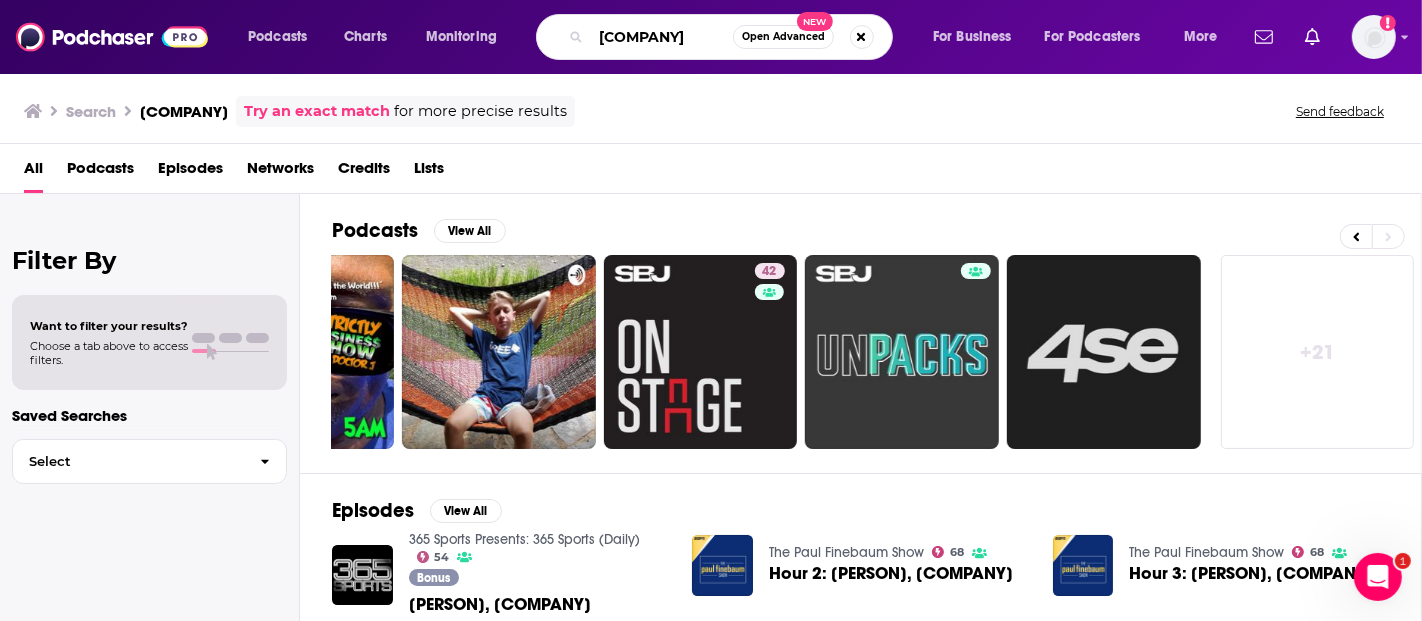 click on "[COMPANY]" at bounding box center [662, 37] 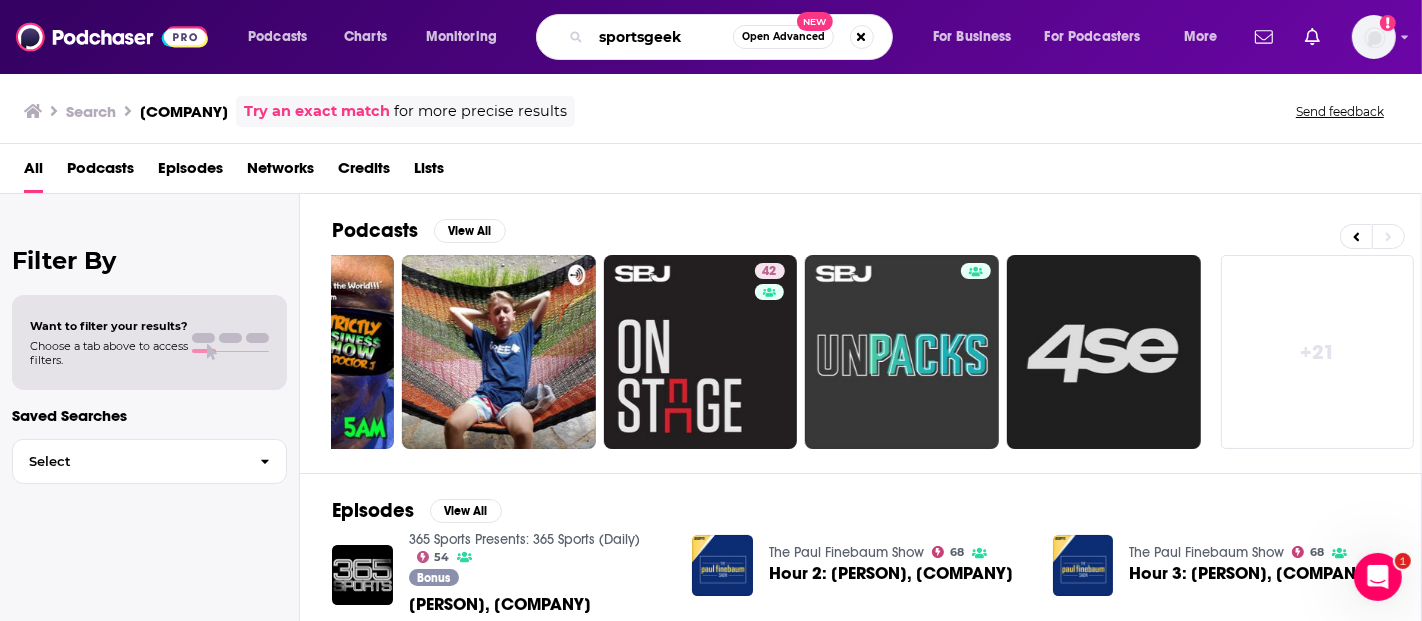 type on "sportsgeek" 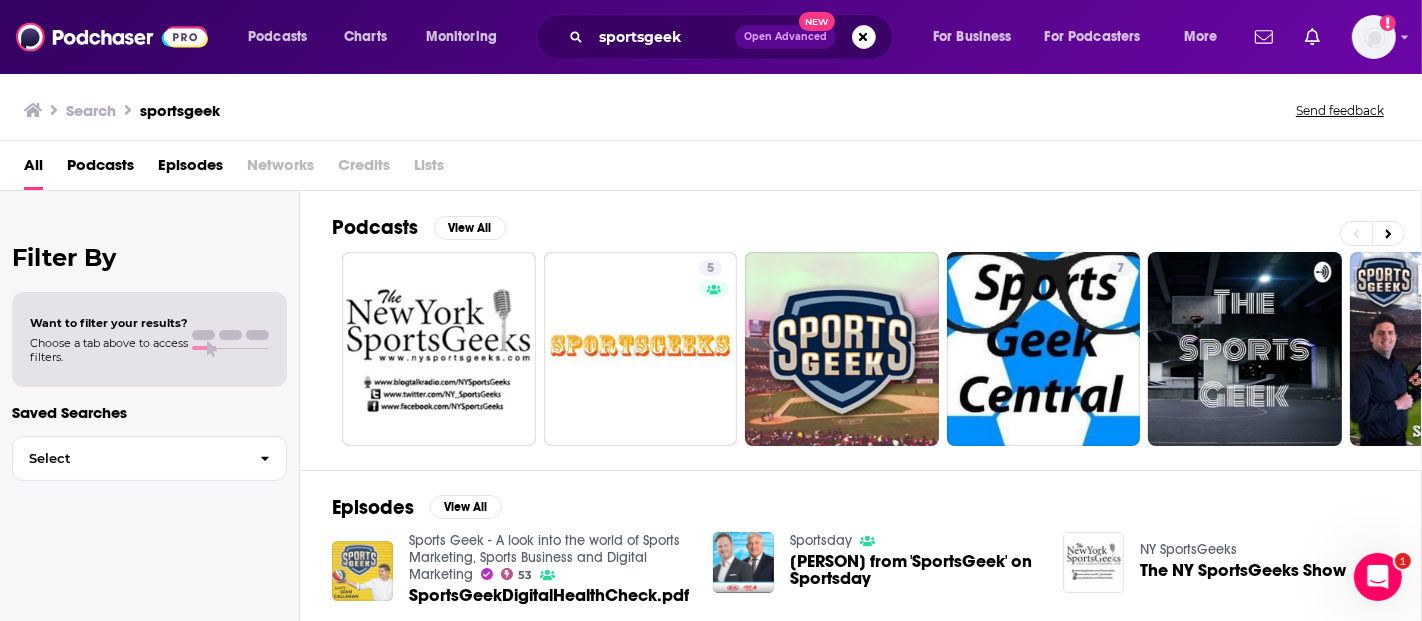 click at bounding box center [362, 571] 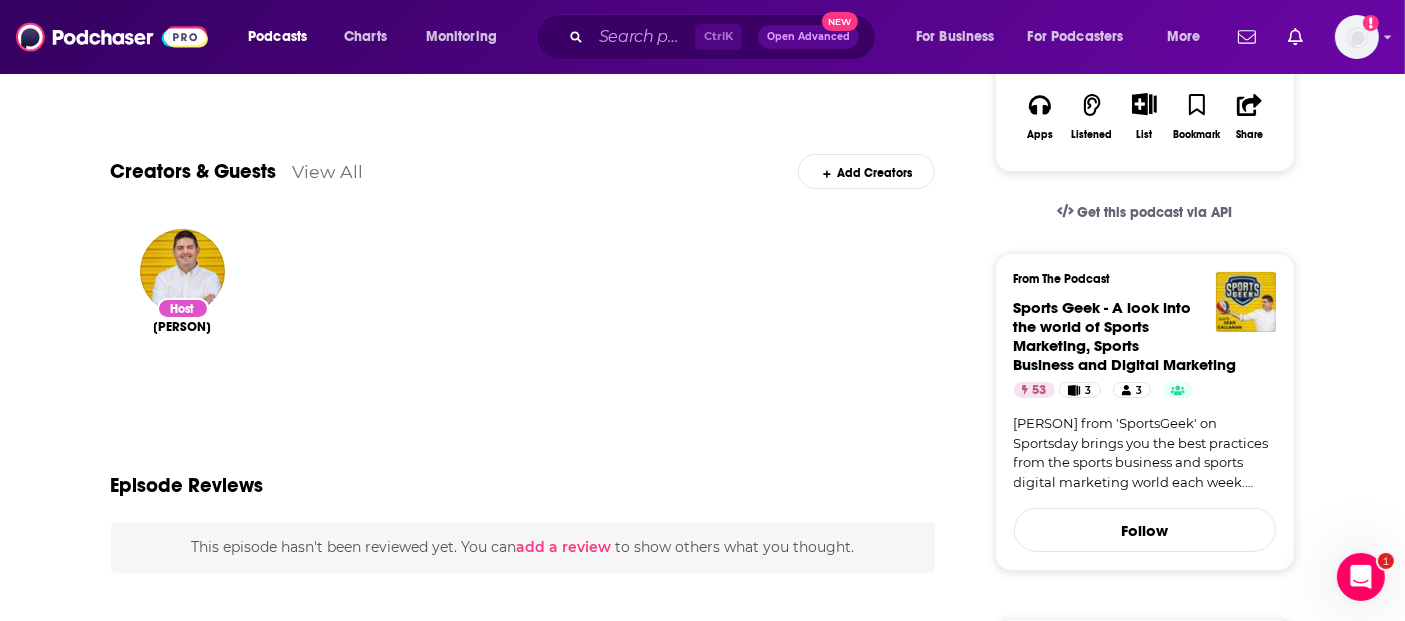 scroll, scrollTop: 0, scrollLeft: 0, axis: both 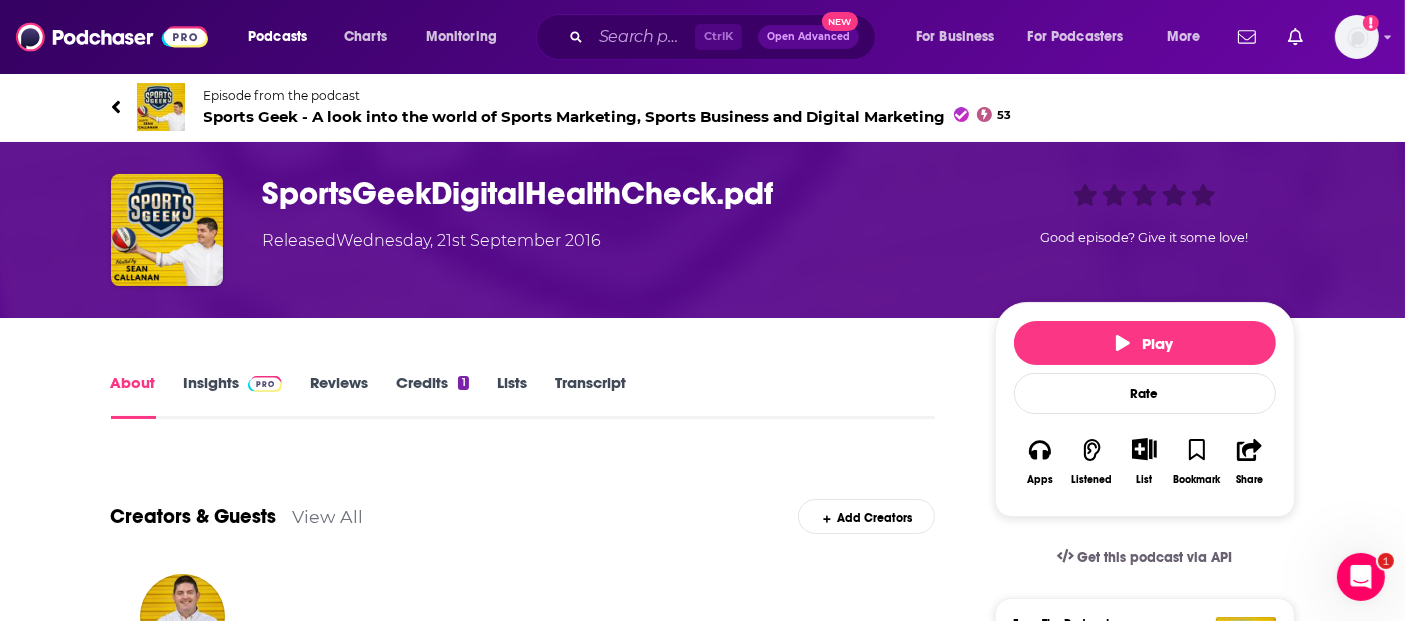 click on "Insights" at bounding box center (233, 396) 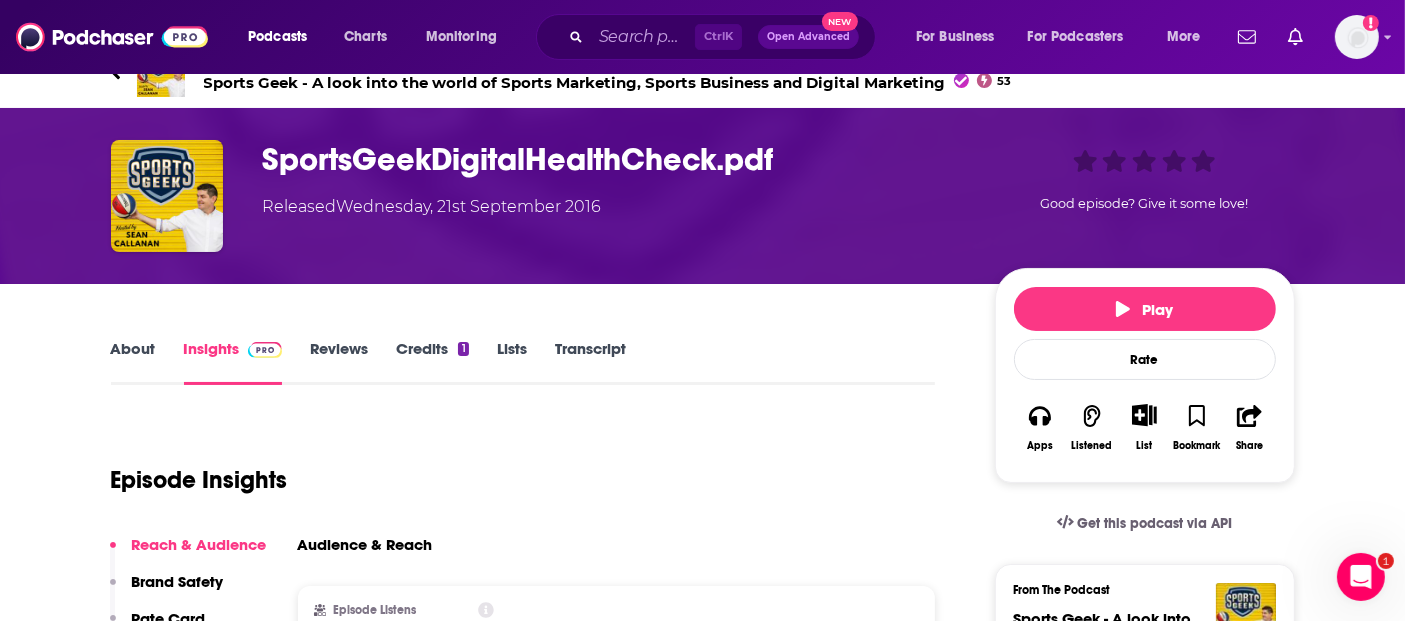 scroll, scrollTop: 0, scrollLeft: 0, axis: both 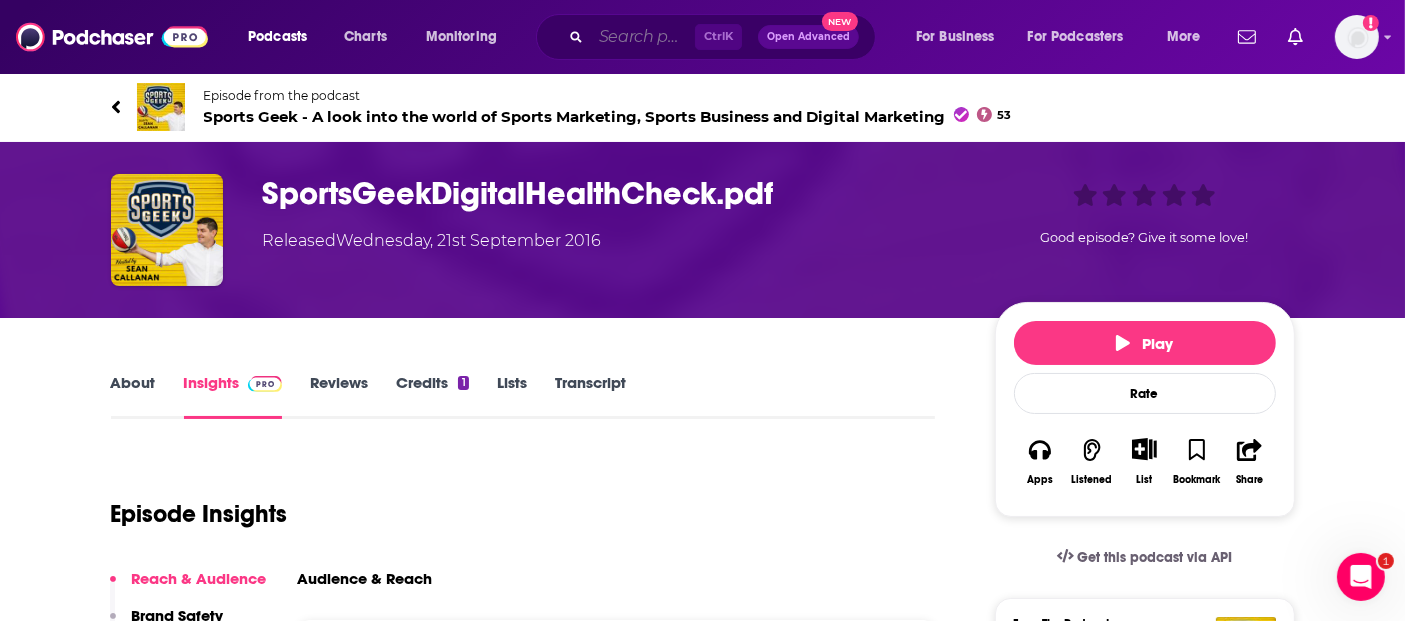click at bounding box center [643, 37] 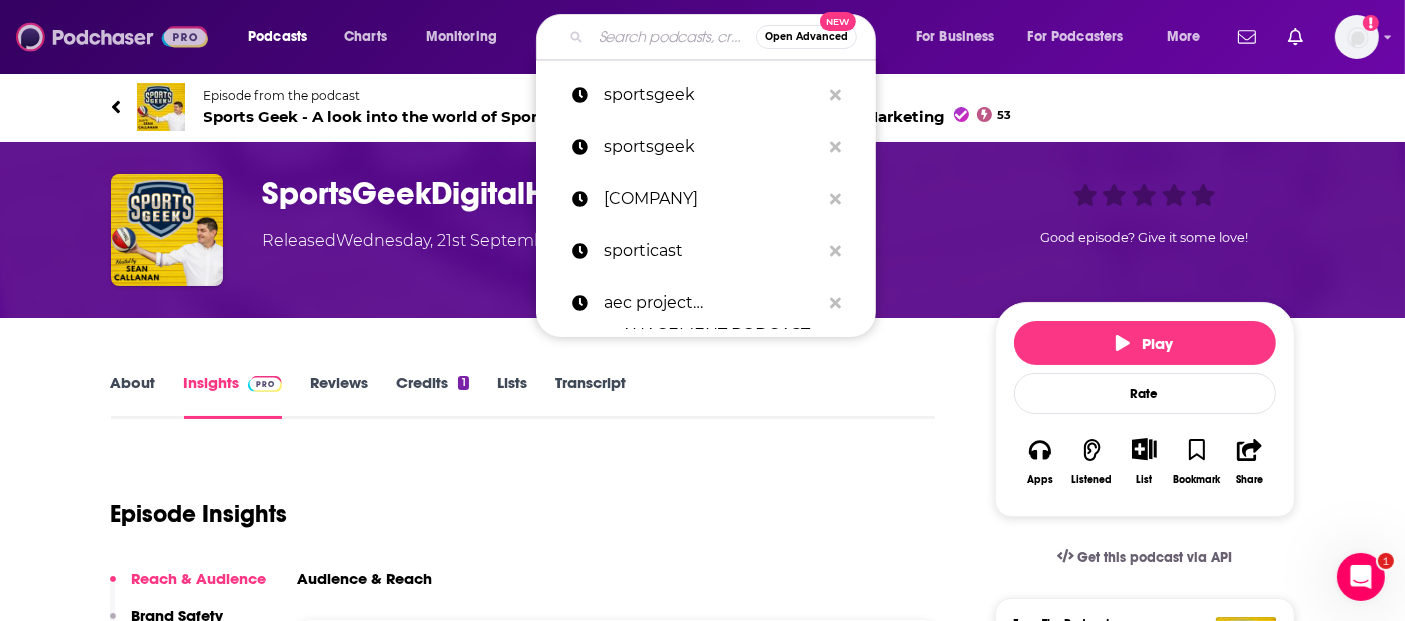 click at bounding box center [112, 37] 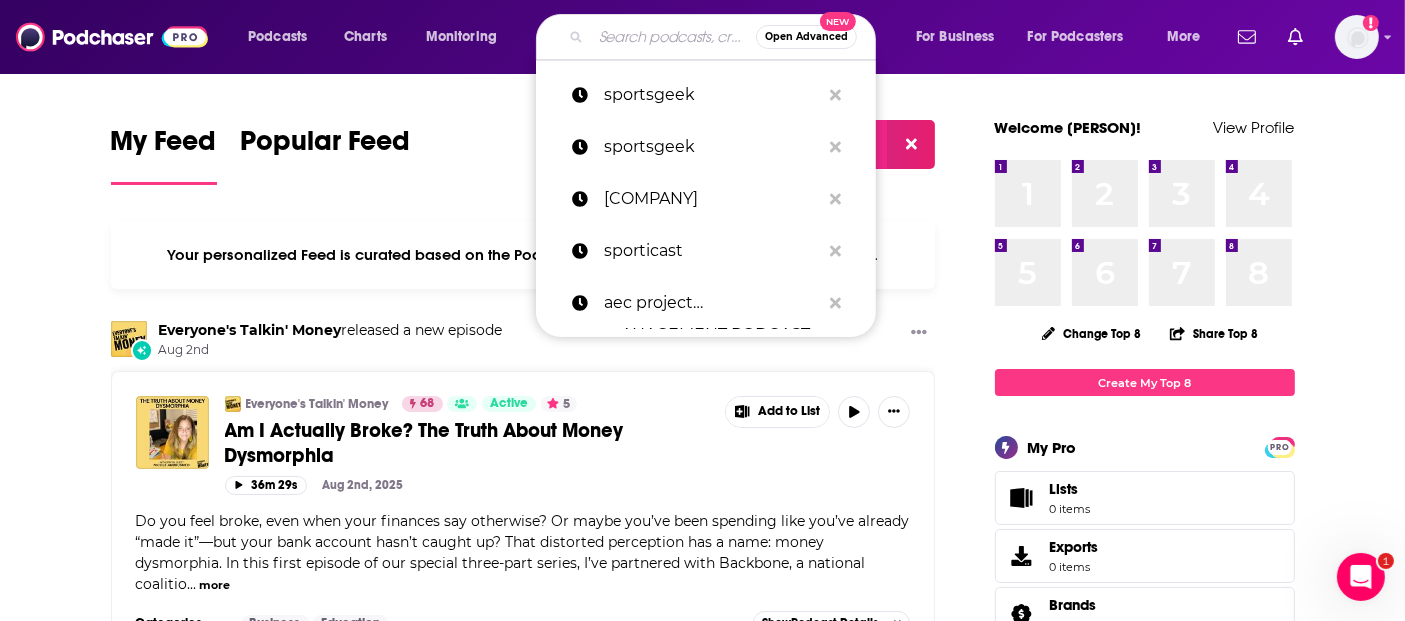 click at bounding box center [673, 37] 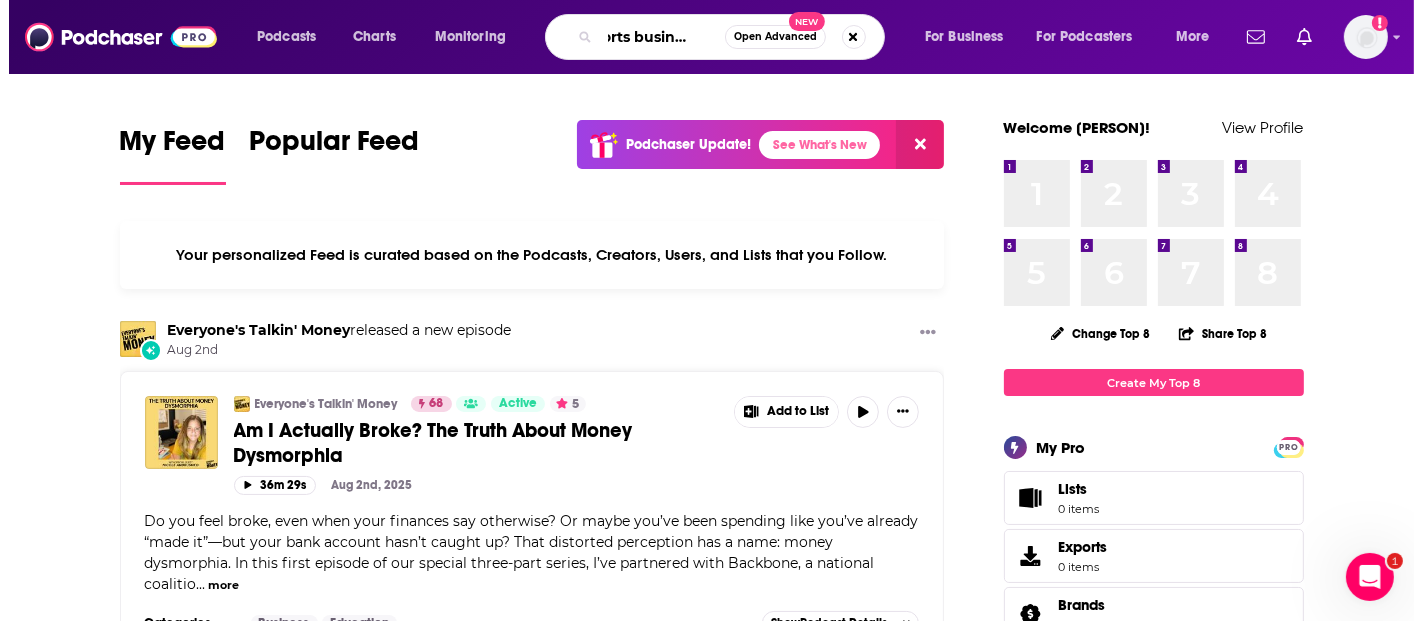 scroll, scrollTop: 0, scrollLeft: 51, axis: horizontal 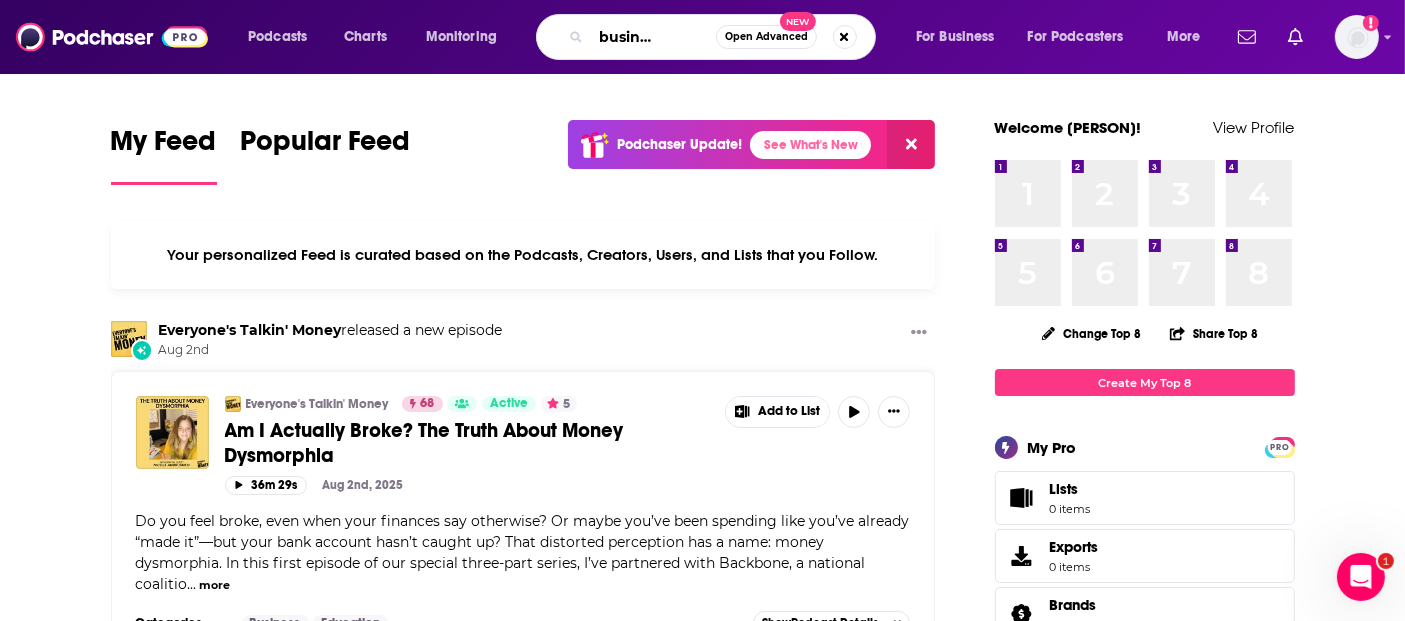 type on "sports business radio" 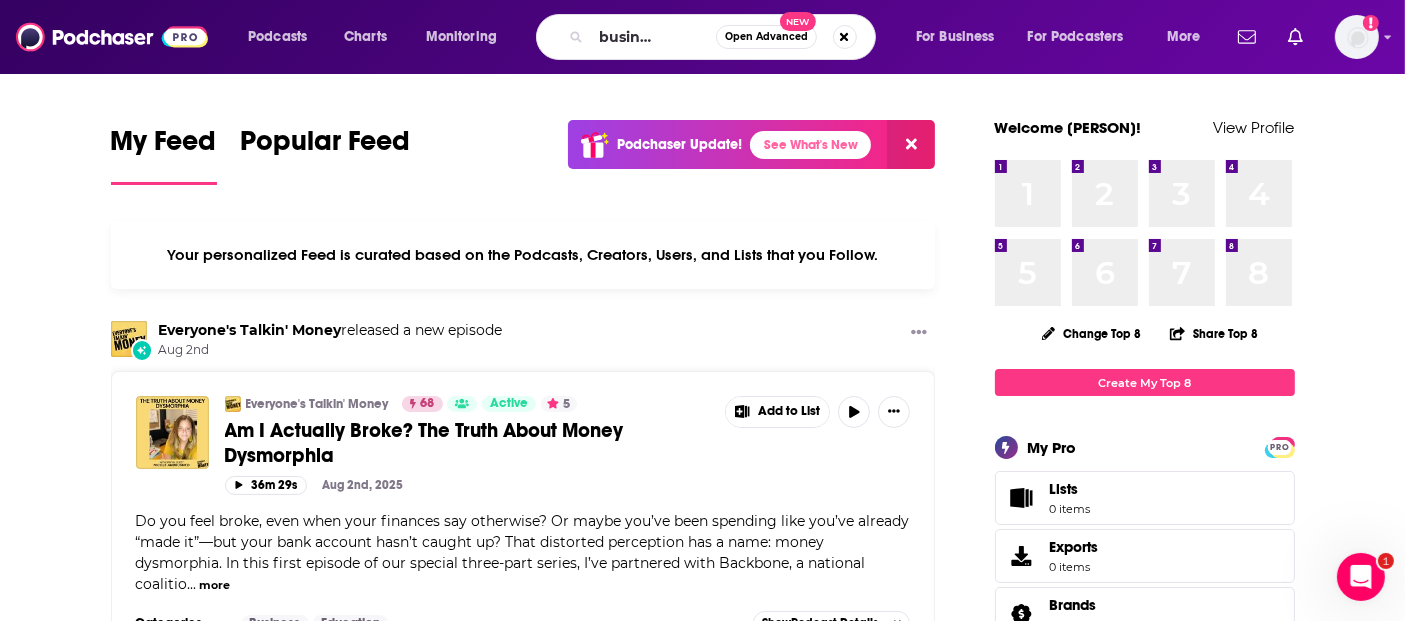 scroll, scrollTop: 0, scrollLeft: 0, axis: both 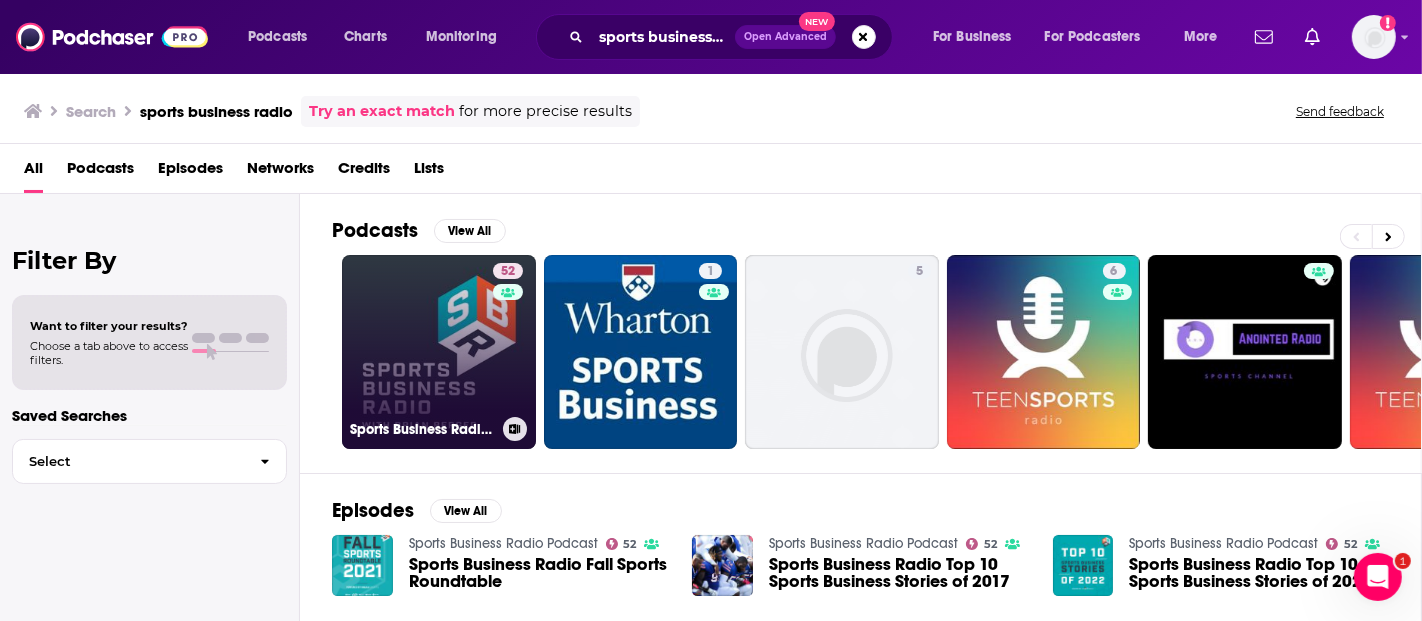 click on "52" at bounding box center [510, 340] 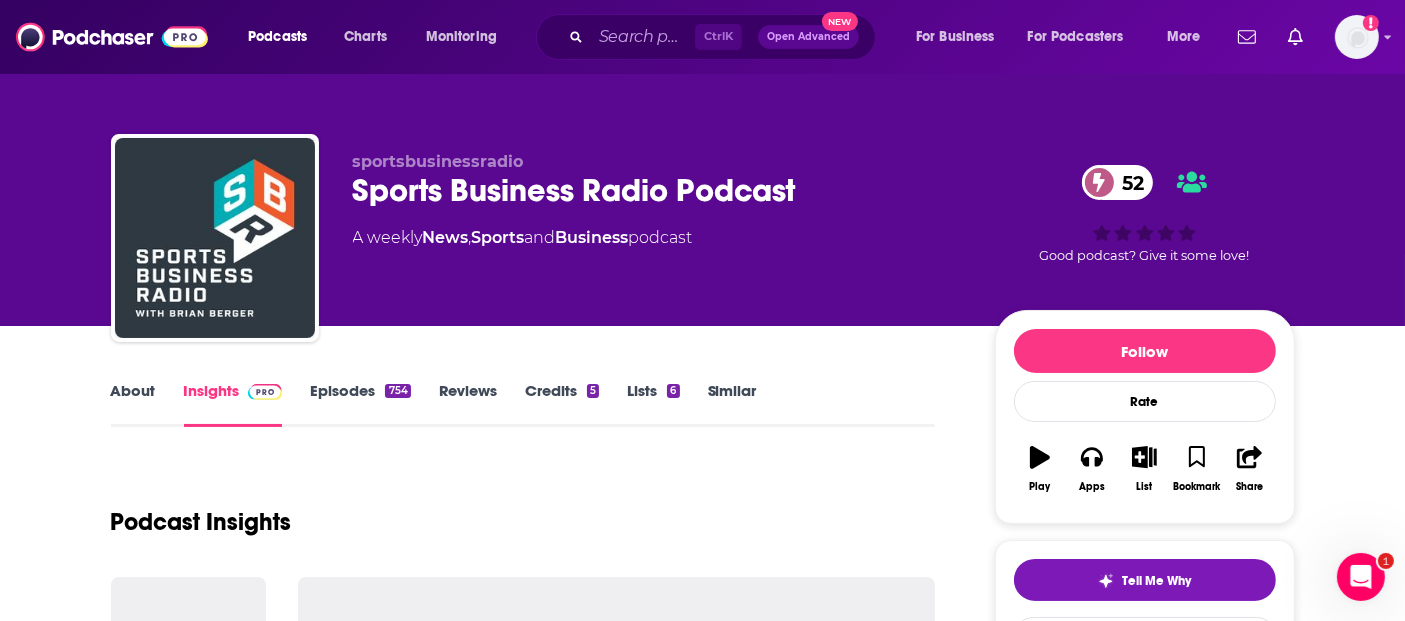 scroll, scrollTop: 111, scrollLeft: 0, axis: vertical 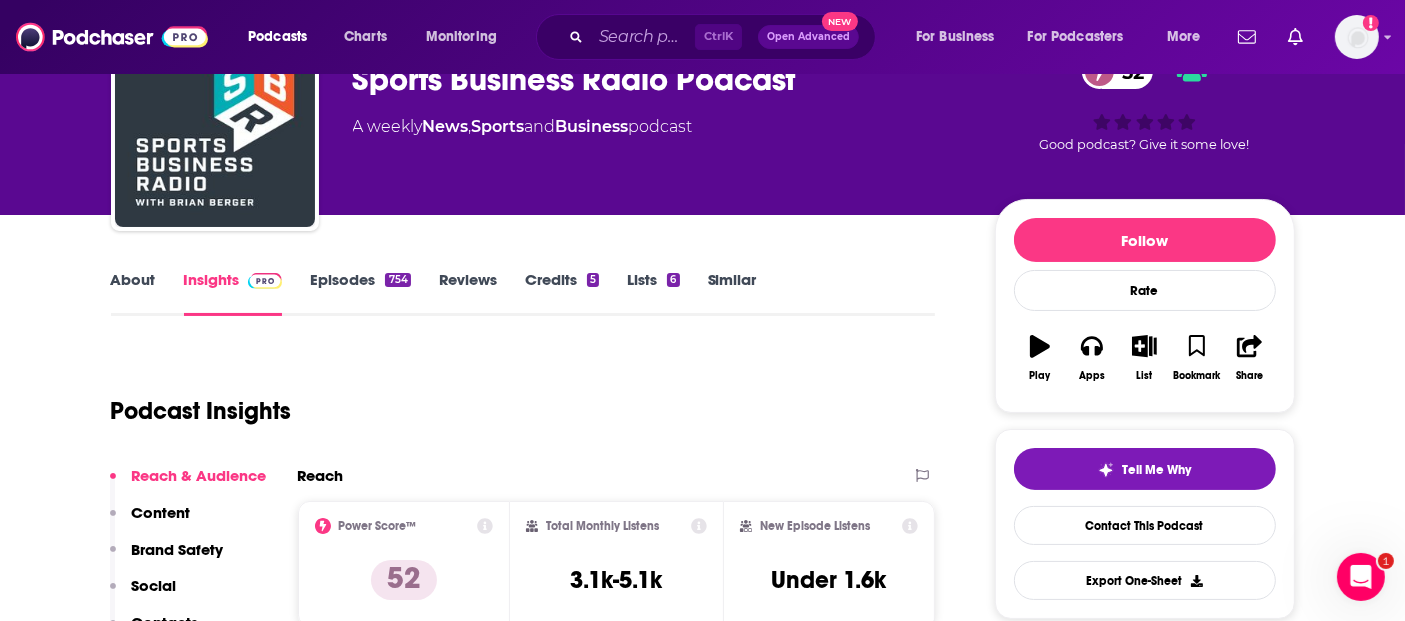 click on "About" at bounding box center (133, 293) 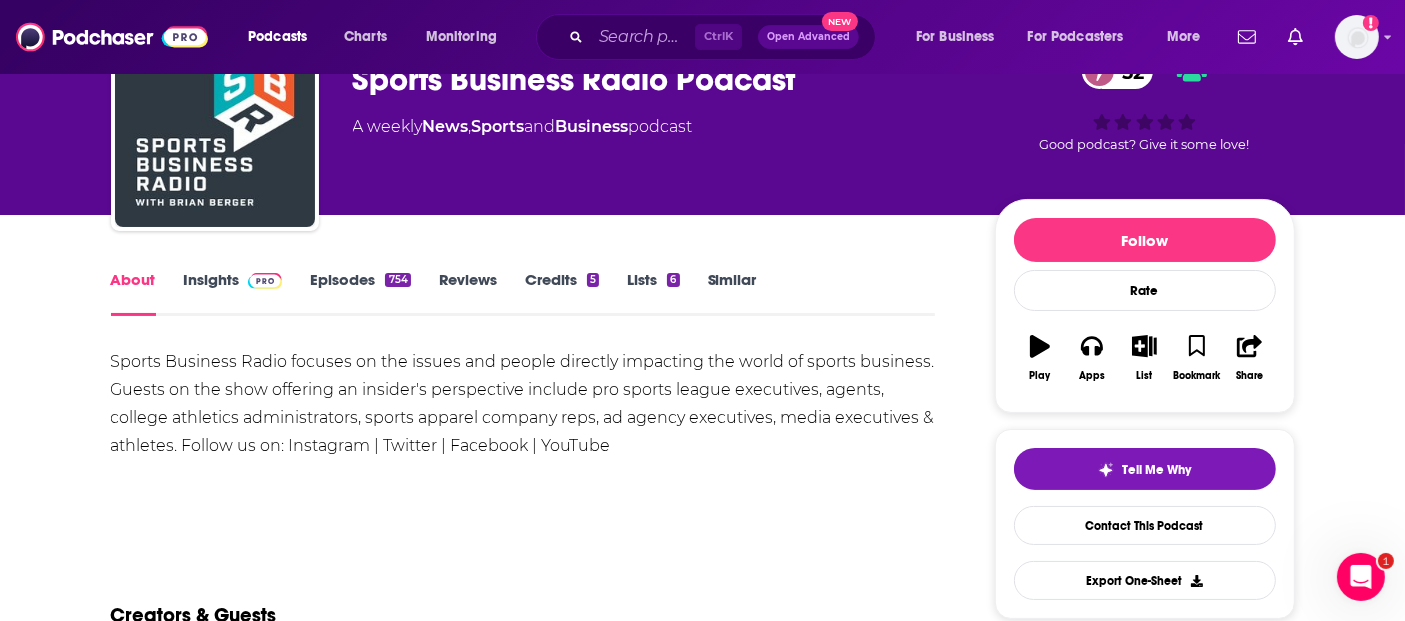scroll, scrollTop: 0, scrollLeft: 0, axis: both 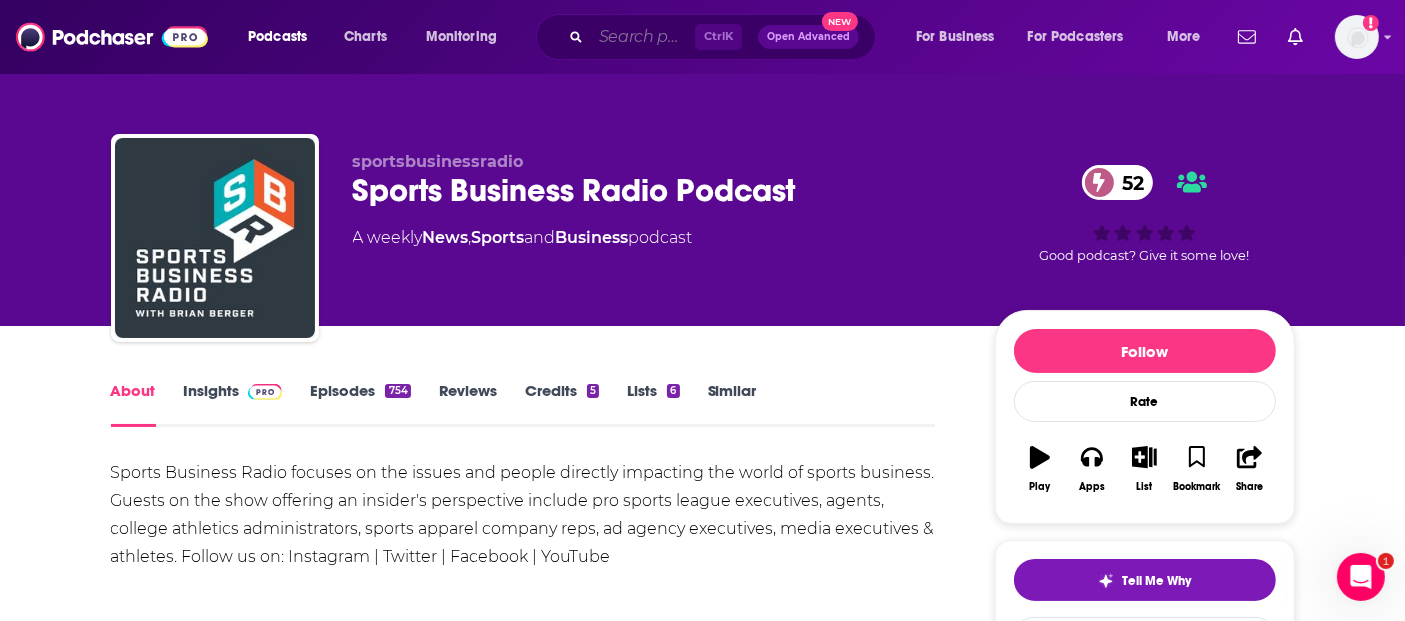drag, startPoint x: 654, startPoint y: 38, endPoint x: 645, endPoint y: 55, distance: 19.235384 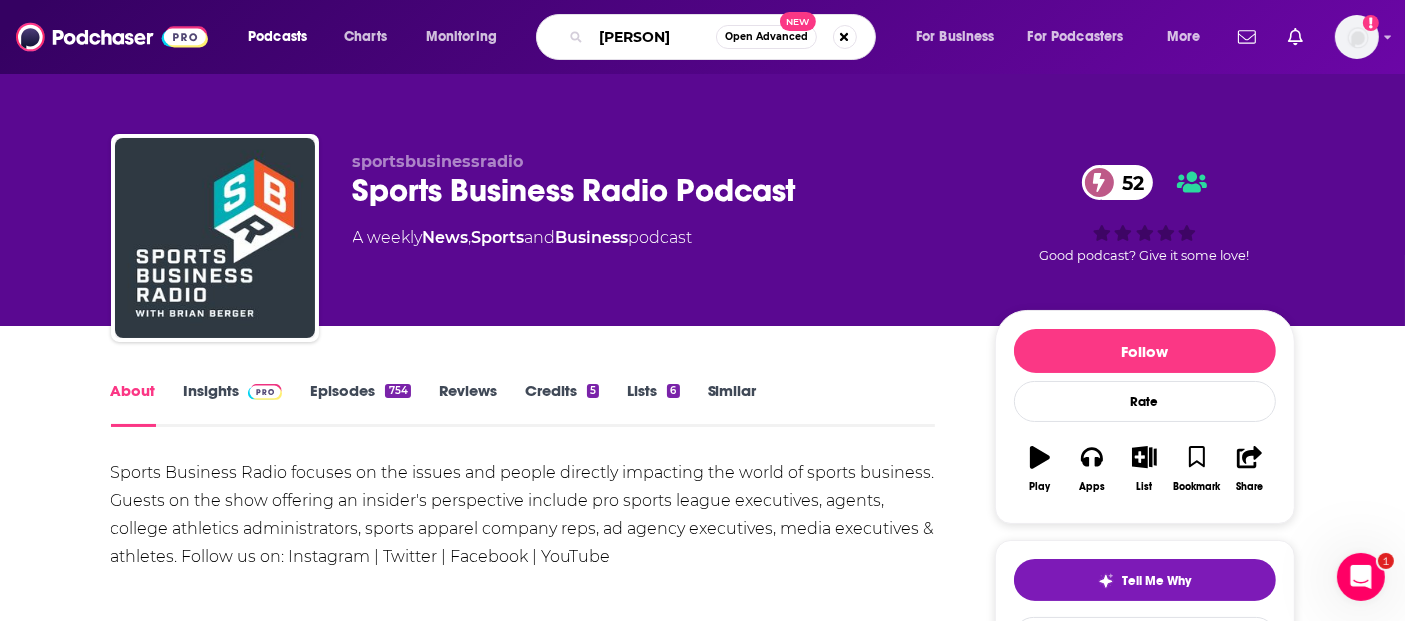 type on "[PERSON]" 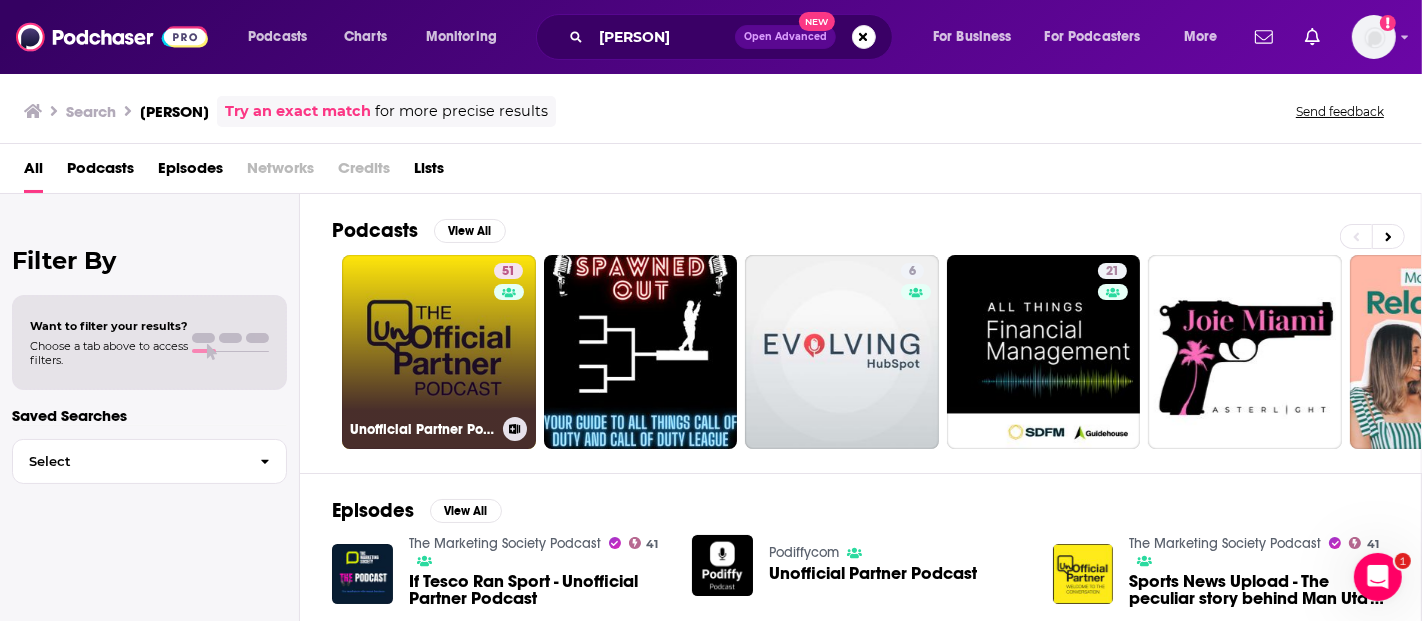 click on "51 Unofficial Partner Podcast" at bounding box center (439, 352) 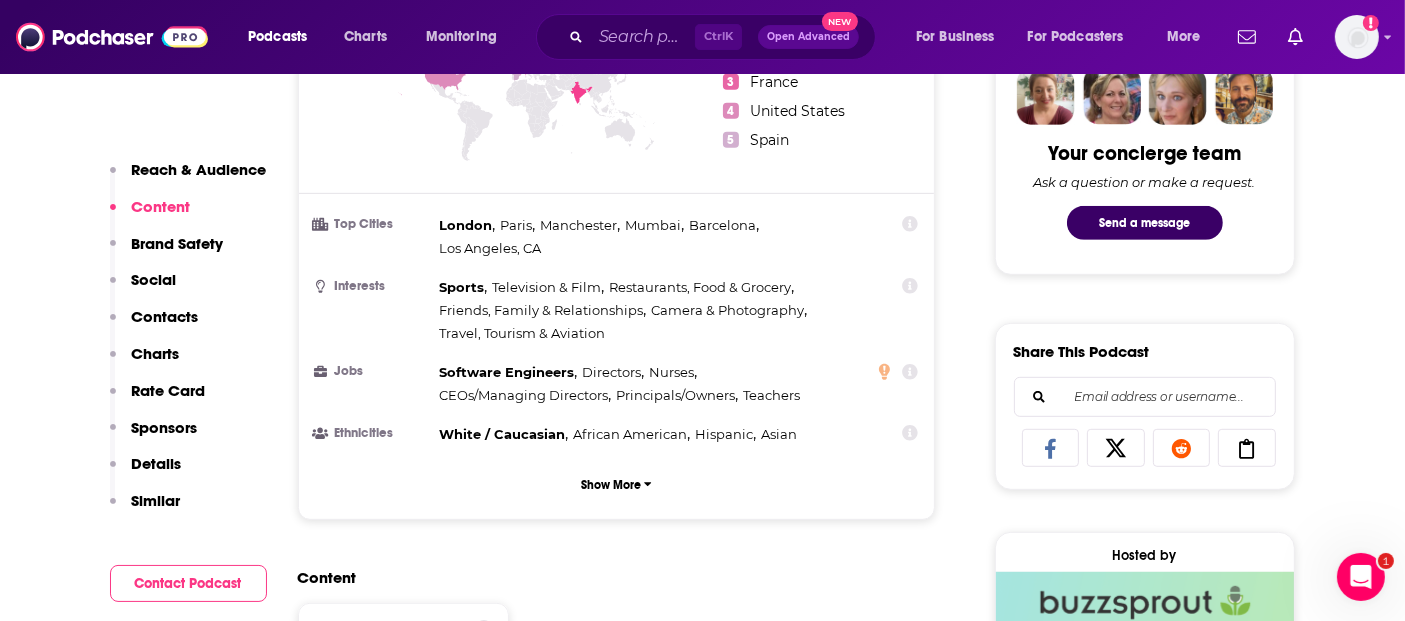 scroll, scrollTop: 777, scrollLeft: 0, axis: vertical 